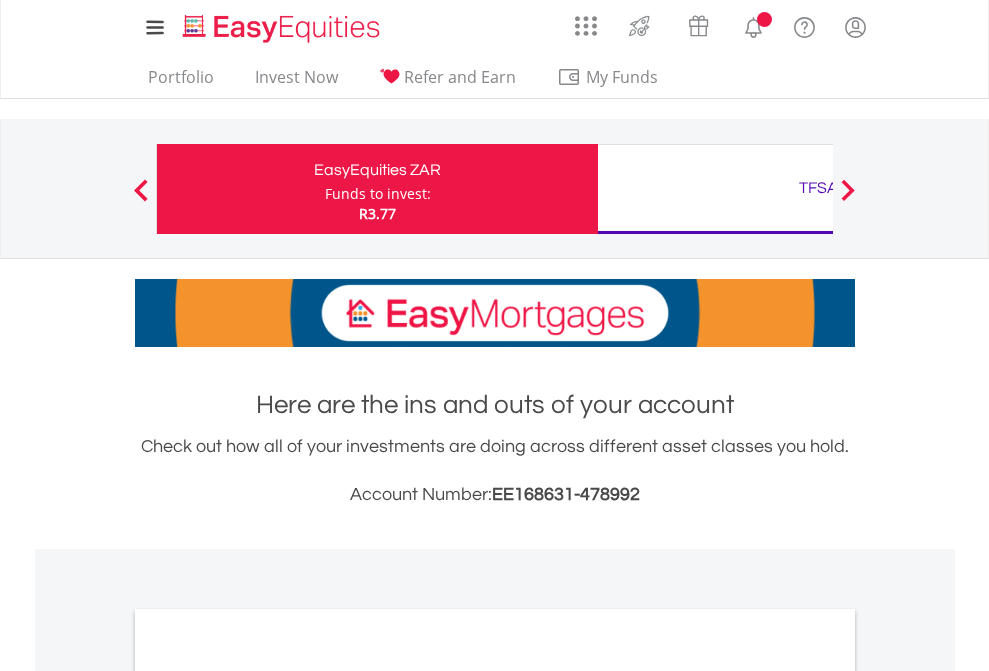 scroll, scrollTop: 0, scrollLeft: 0, axis: both 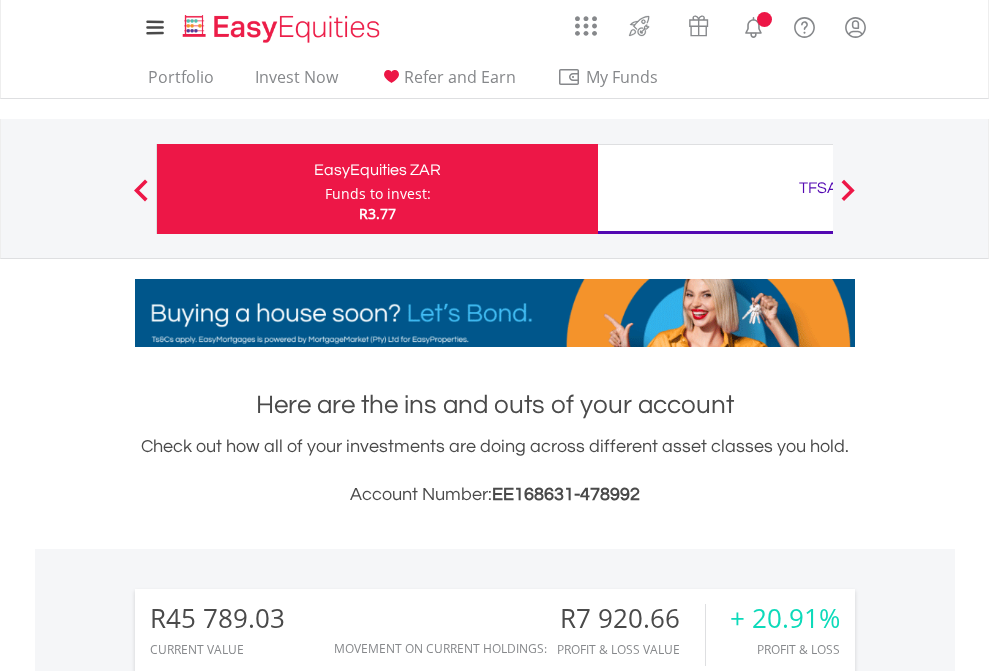 click on "Funds to invest:" at bounding box center (378, 194) 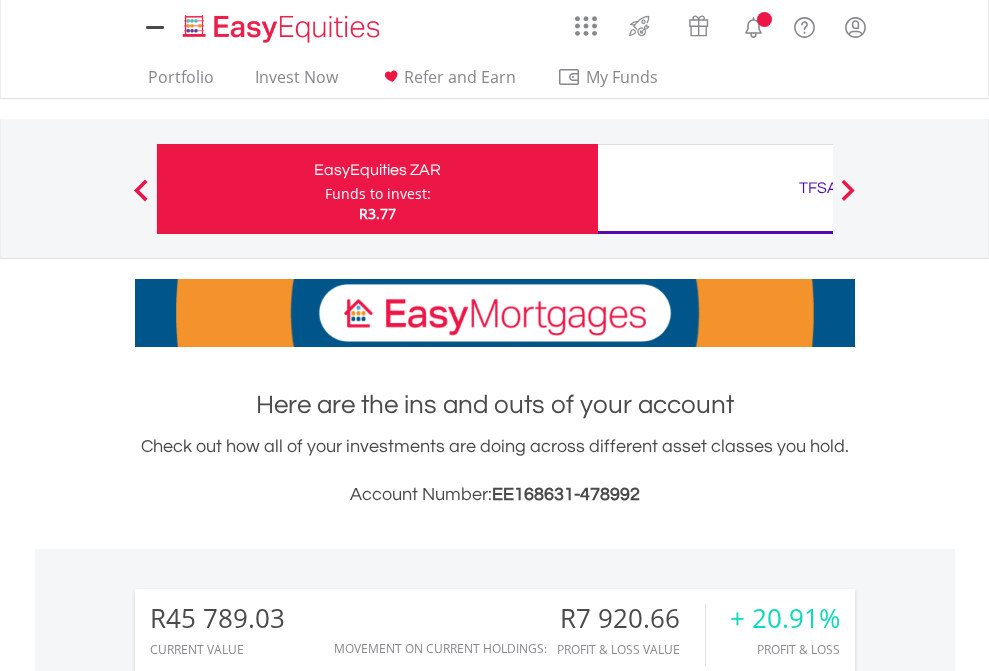 scroll, scrollTop: 0, scrollLeft: 0, axis: both 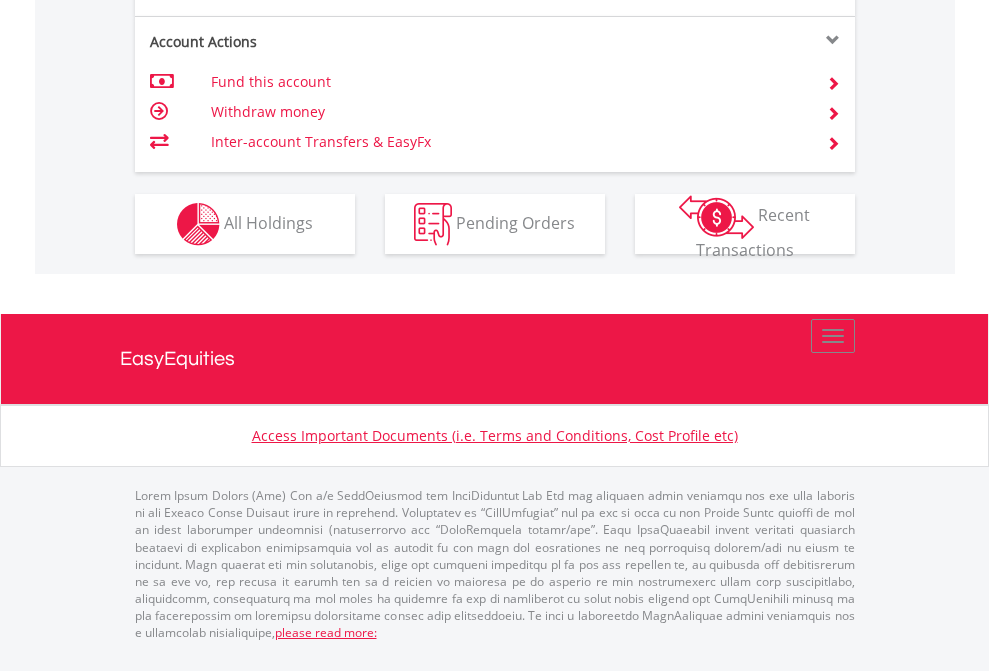 click on "Investment types" at bounding box center (706, -337) 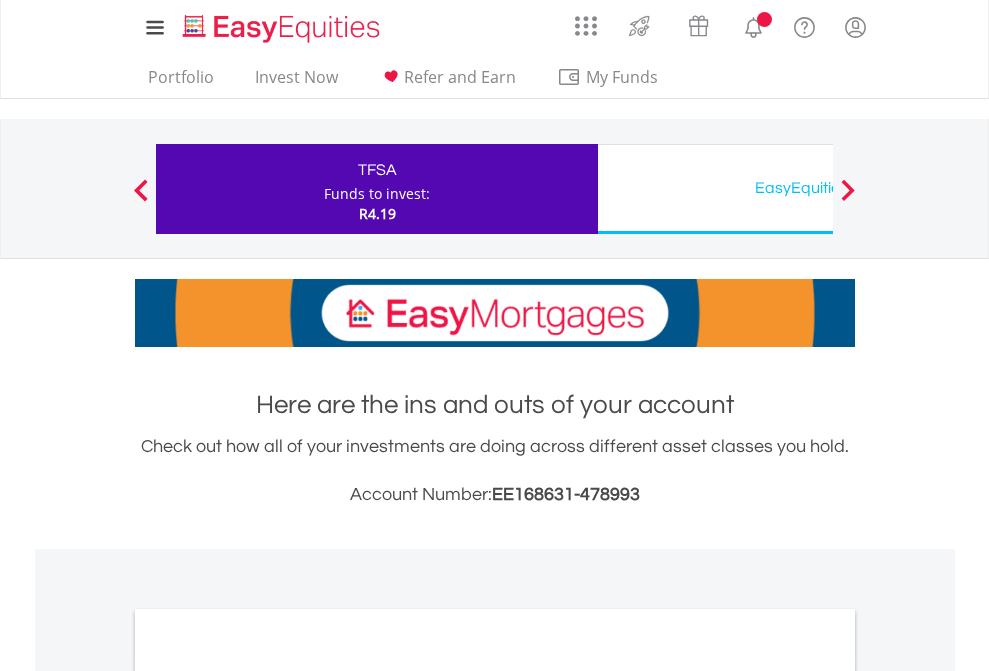 scroll, scrollTop: 0, scrollLeft: 0, axis: both 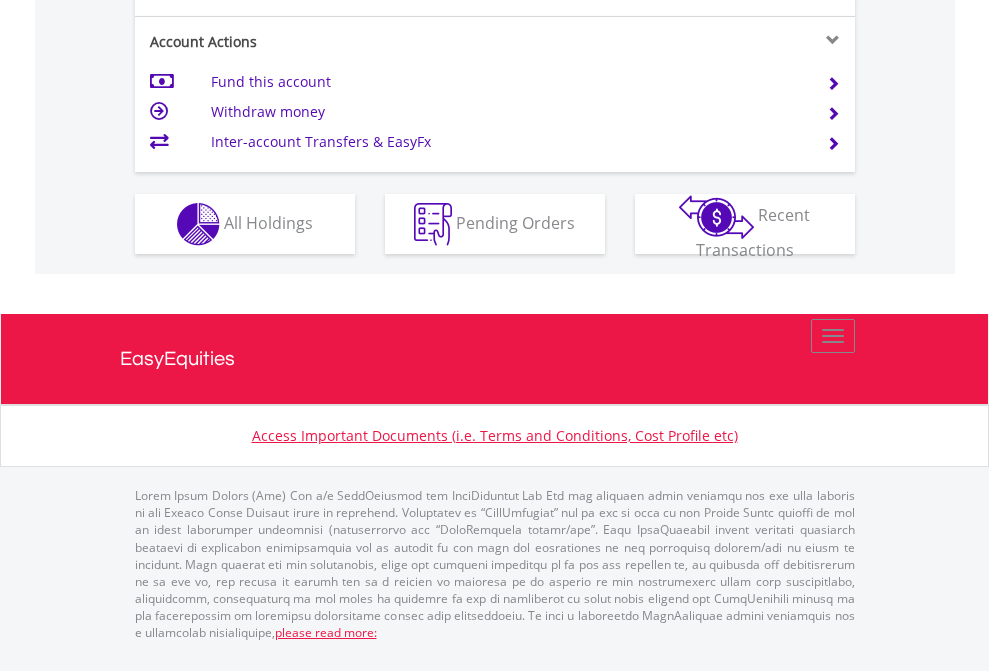 click on "Investment types" at bounding box center [706, -337] 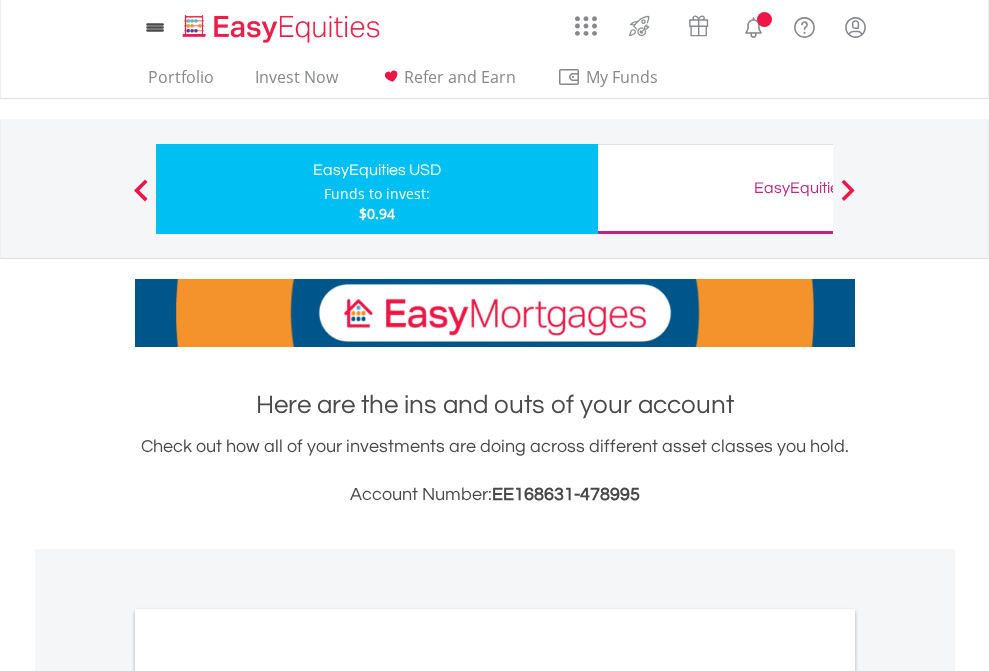 scroll, scrollTop: 0, scrollLeft: 0, axis: both 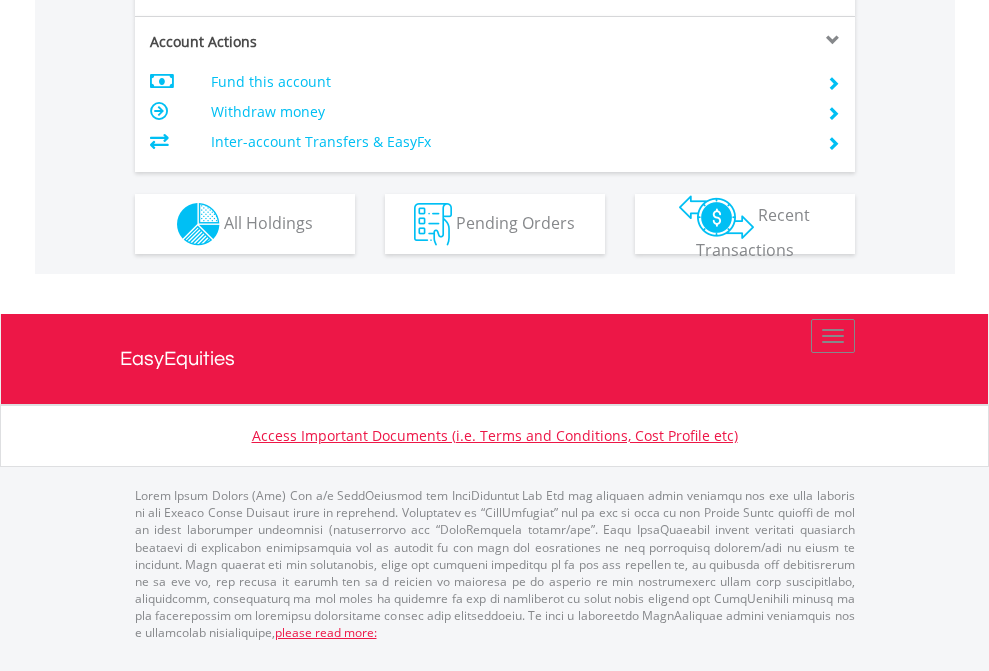 click on "Investment types" at bounding box center (706, -337) 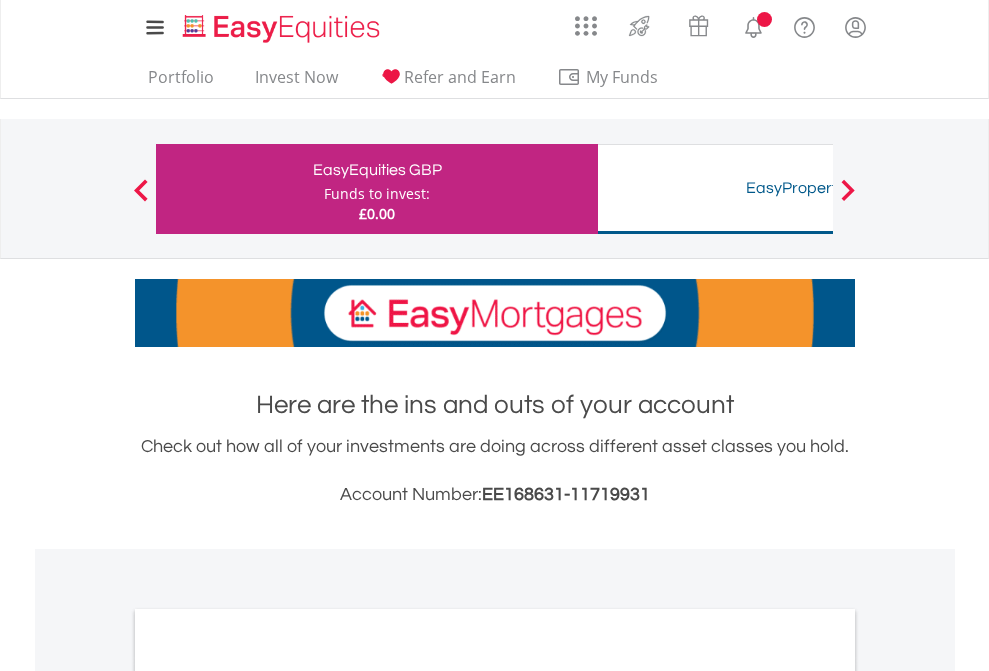 scroll, scrollTop: 0, scrollLeft: 0, axis: both 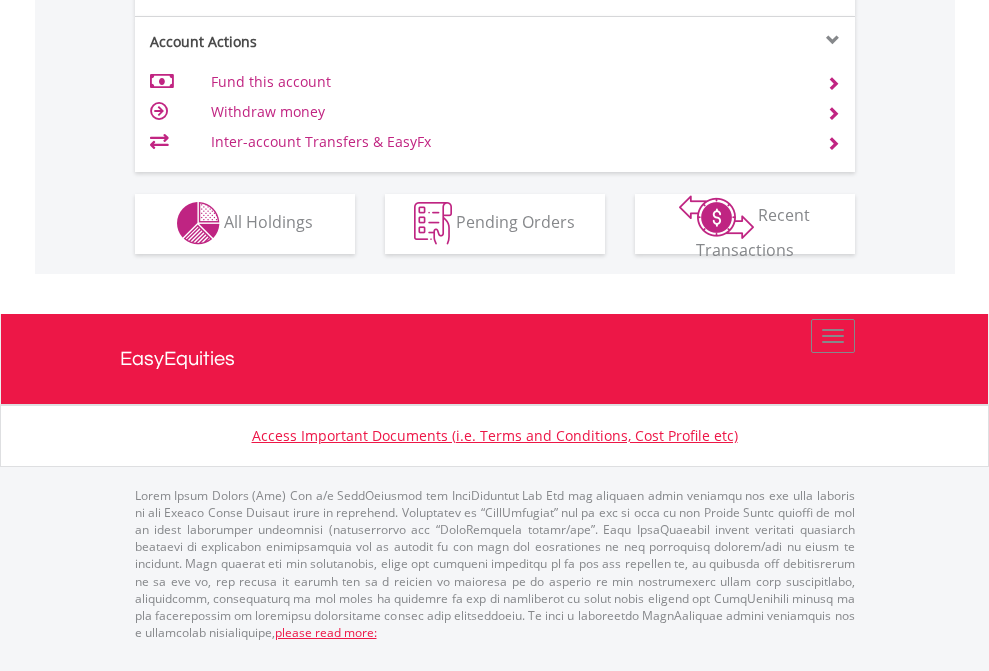 click on "Investment types" at bounding box center [706, -353] 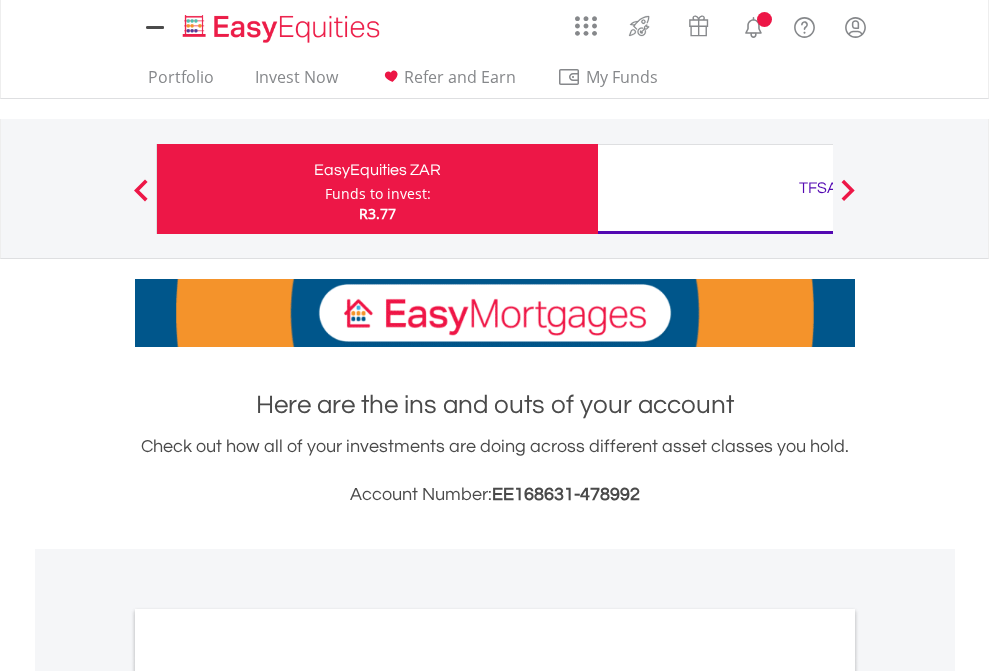 scroll, scrollTop: 0, scrollLeft: 0, axis: both 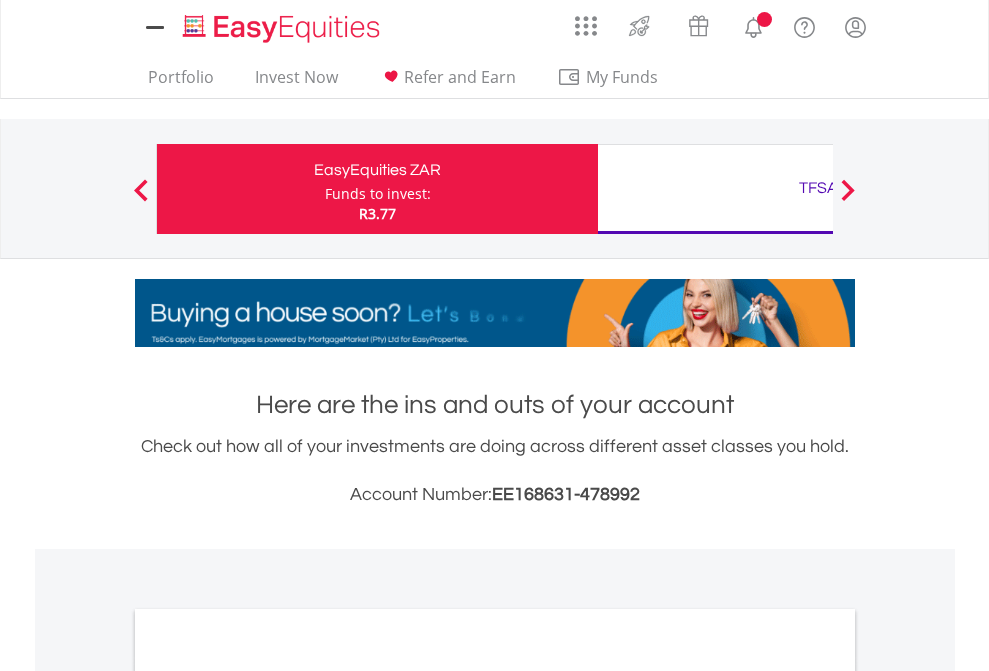 click on "All Holdings" at bounding box center [268, 1096] 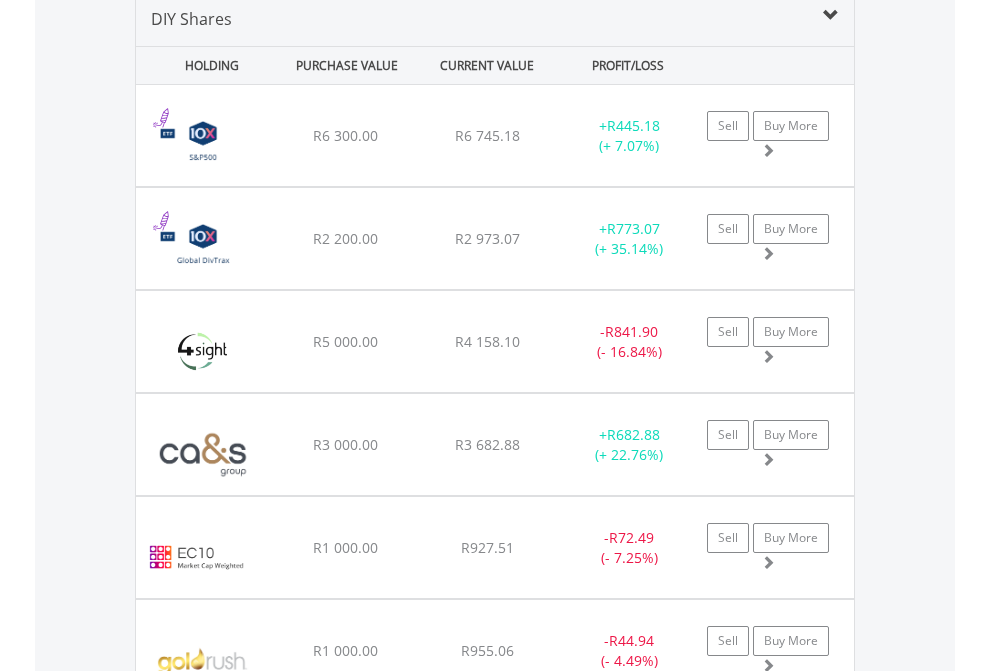 scroll, scrollTop: 1933, scrollLeft: 0, axis: vertical 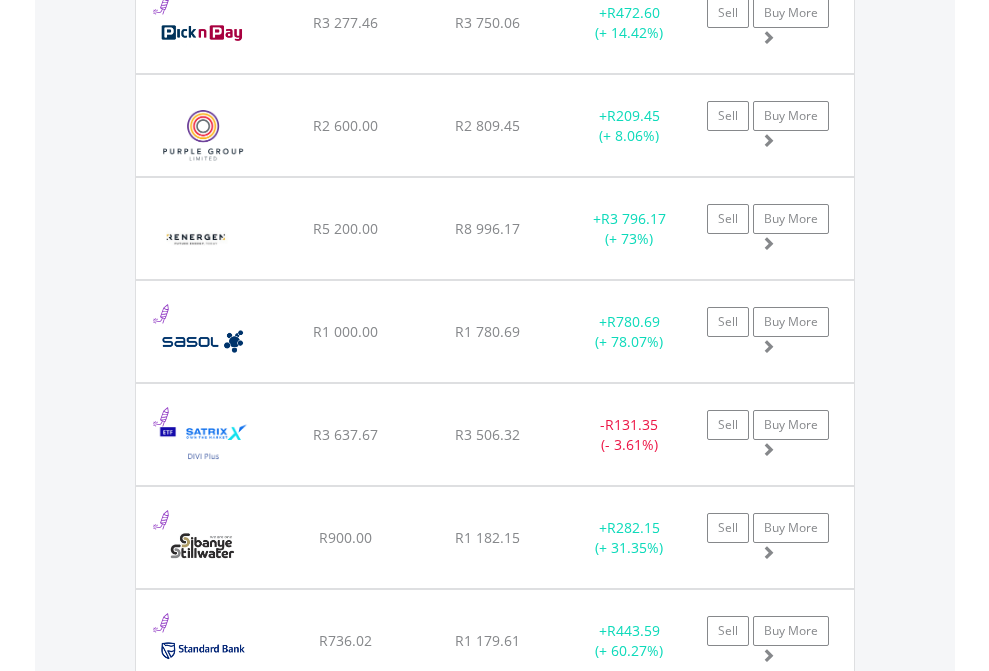 click on "TFSA" at bounding box center [818, -1745] 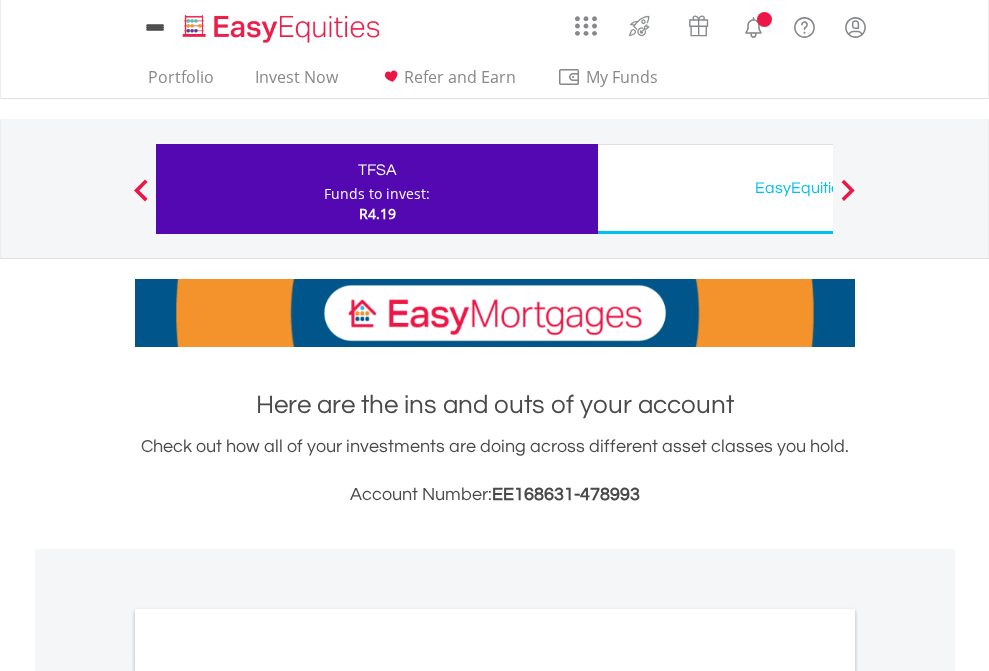 scroll, scrollTop: 0, scrollLeft: 0, axis: both 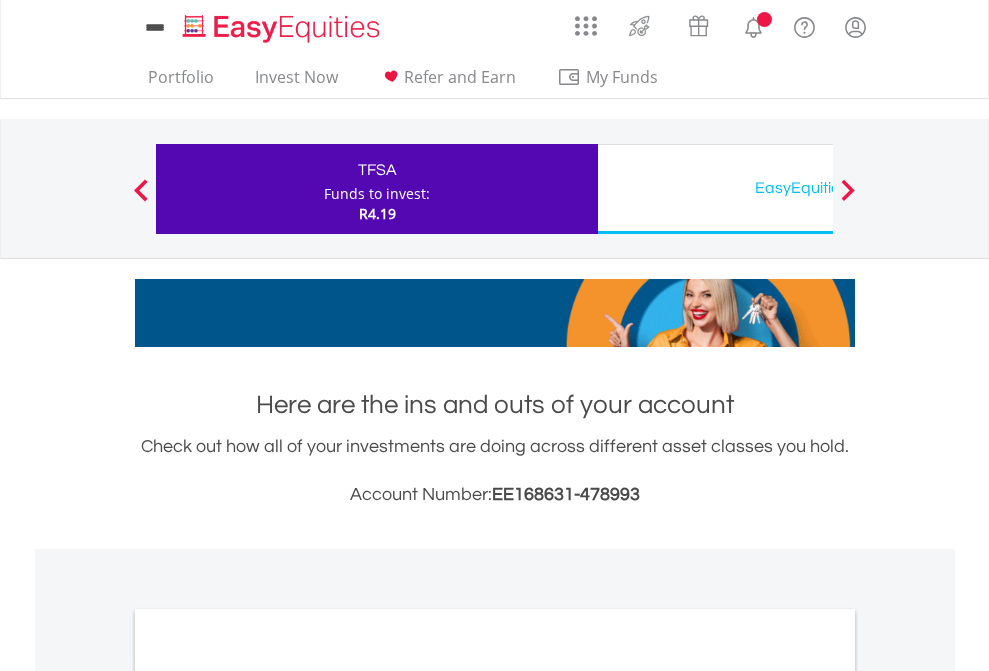 click on "All Holdings" at bounding box center [268, 1096] 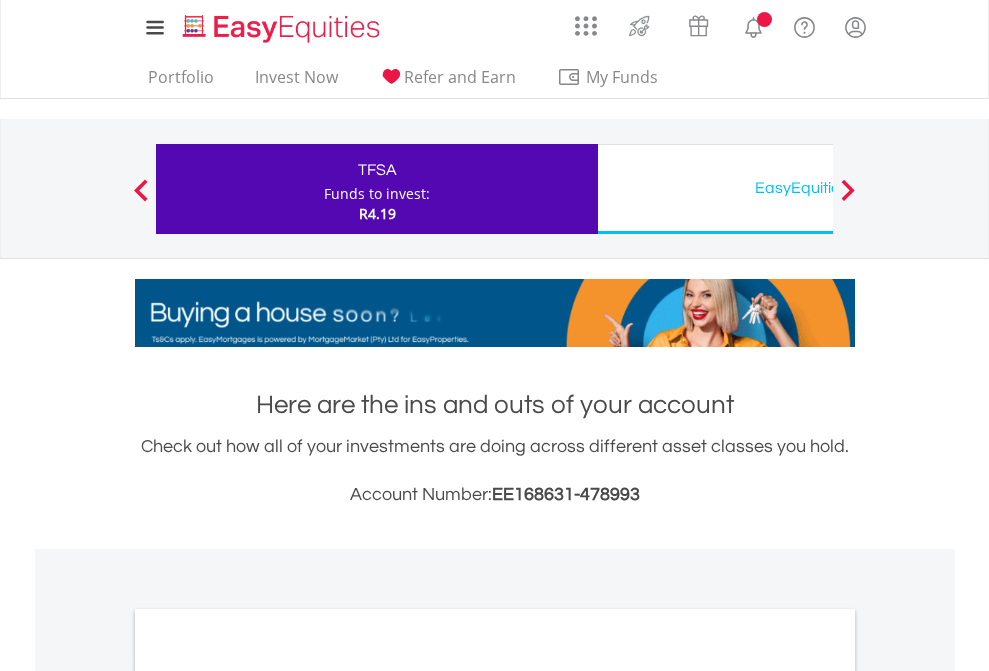 scroll, scrollTop: 1202, scrollLeft: 0, axis: vertical 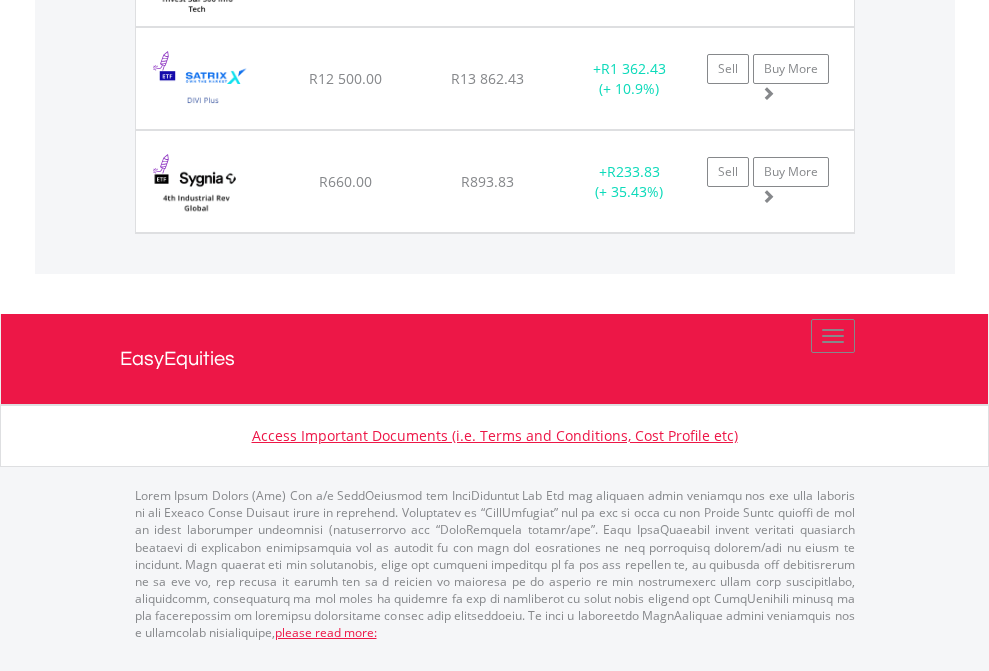 click on "EasyEquities USD" at bounding box center (818, -1380) 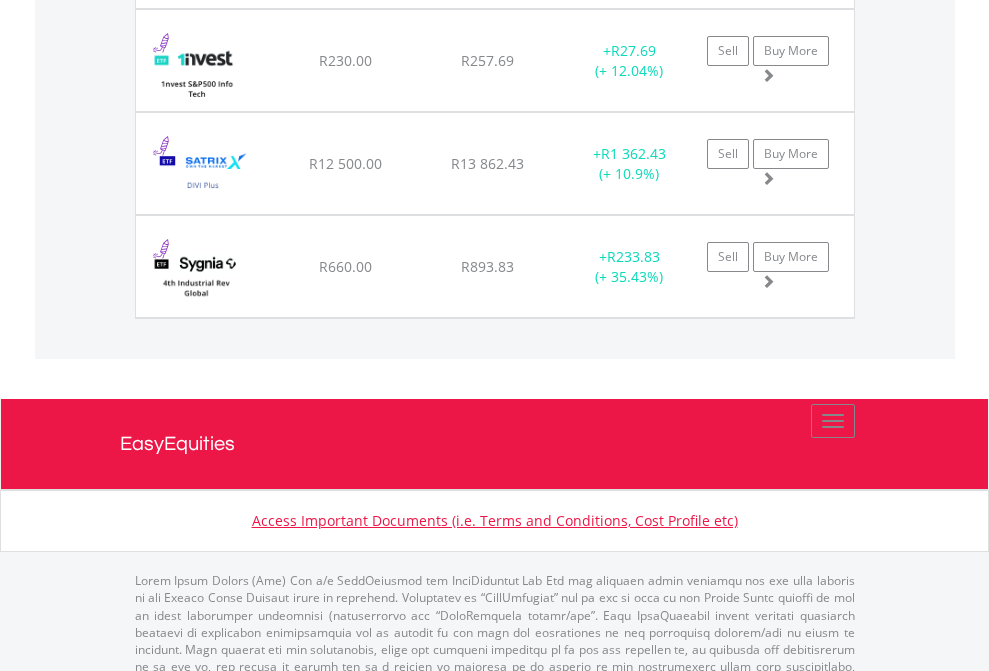 scroll, scrollTop: 144, scrollLeft: 0, axis: vertical 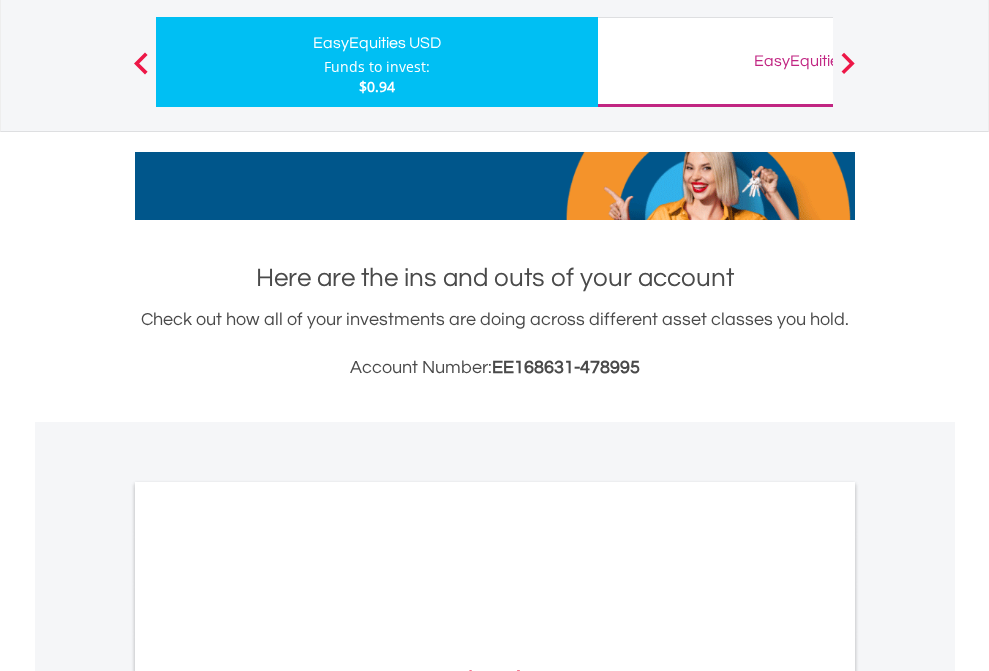 click on "All Holdings" at bounding box center [268, 969] 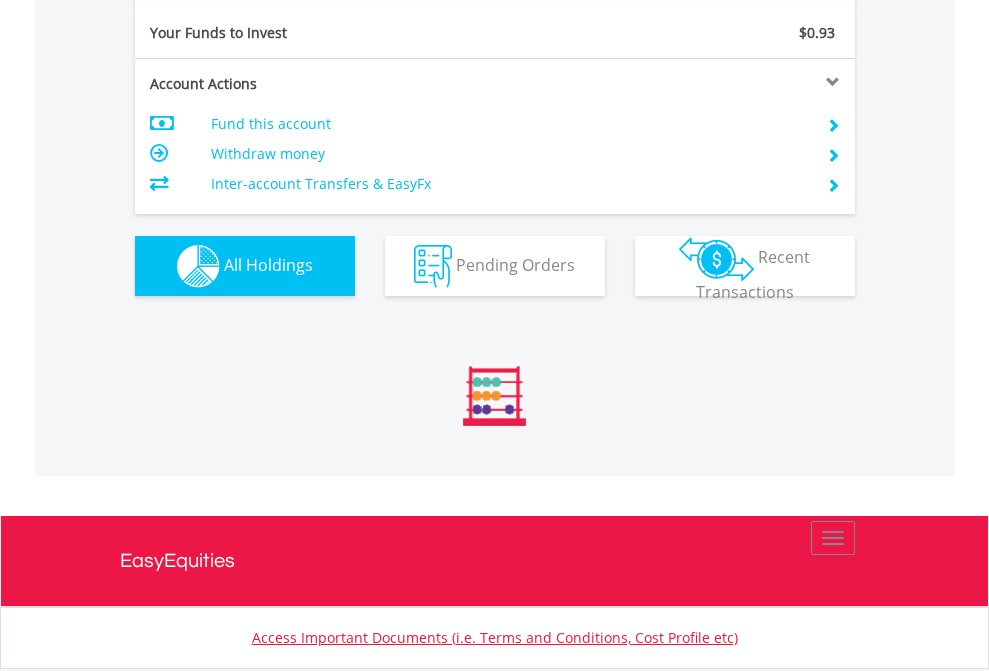 scroll, scrollTop: 999808, scrollLeft: 999687, axis: both 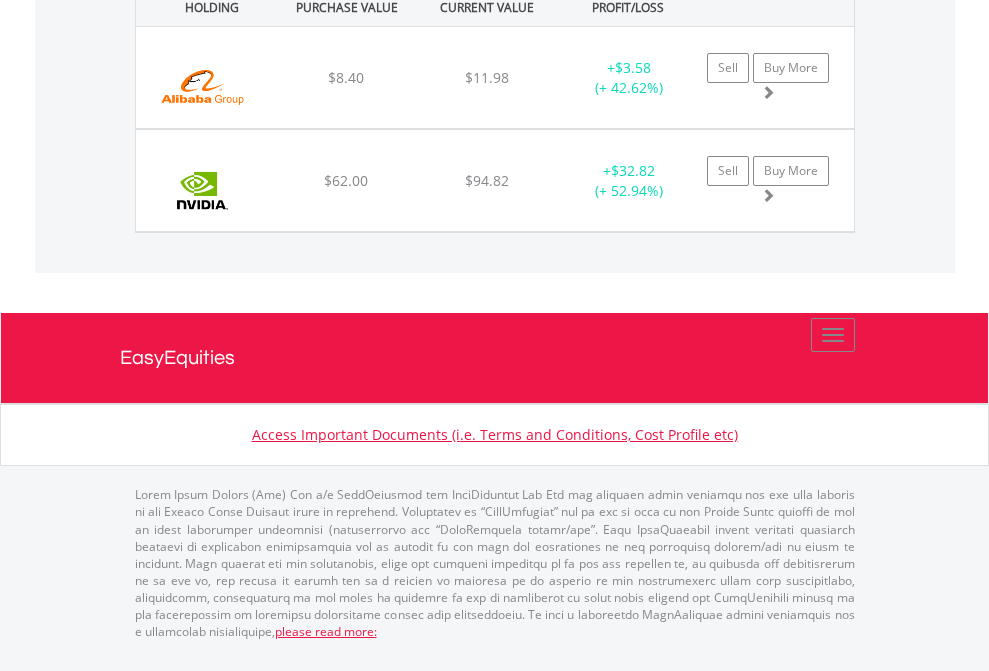 click on "EasyEquities GBP" at bounding box center (818, -1442) 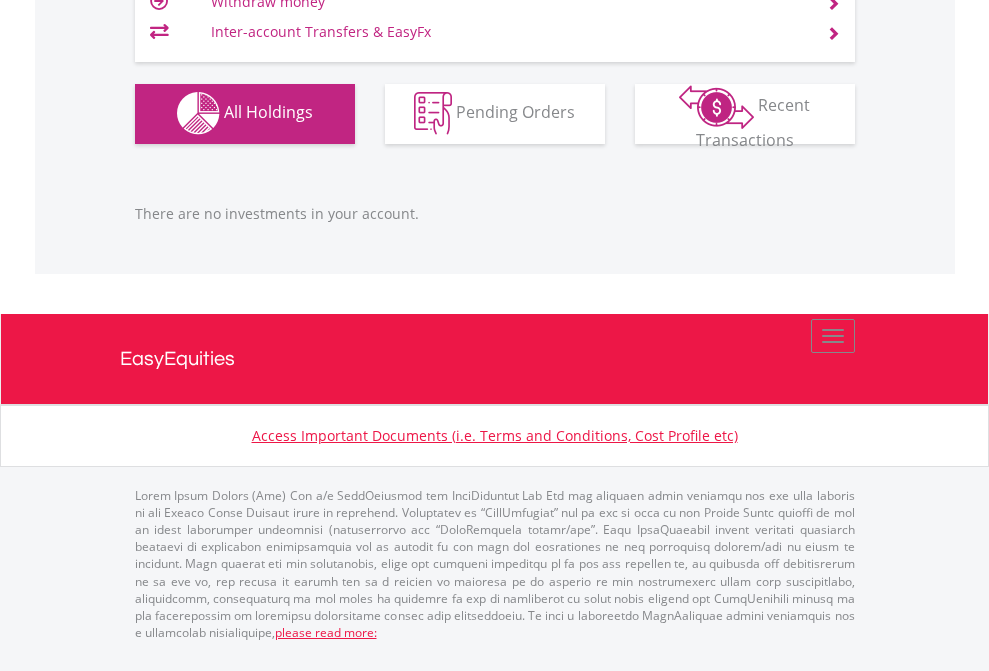 scroll, scrollTop: 1980, scrollLeft: 0, axis: vertical 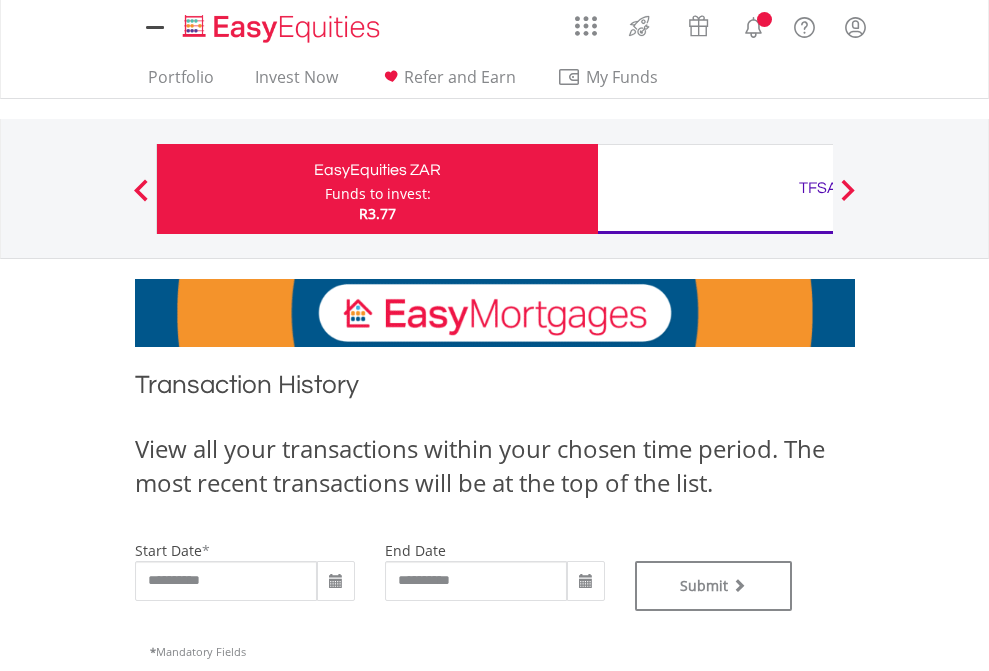 type on "**********" 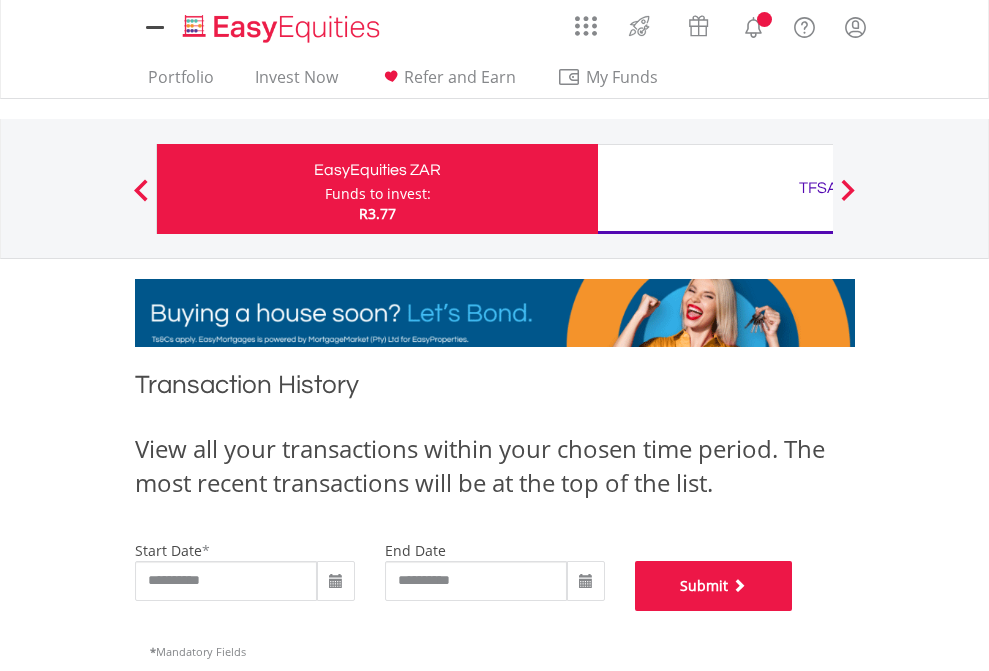 click on "Submit" at bounding box center [714, 586] 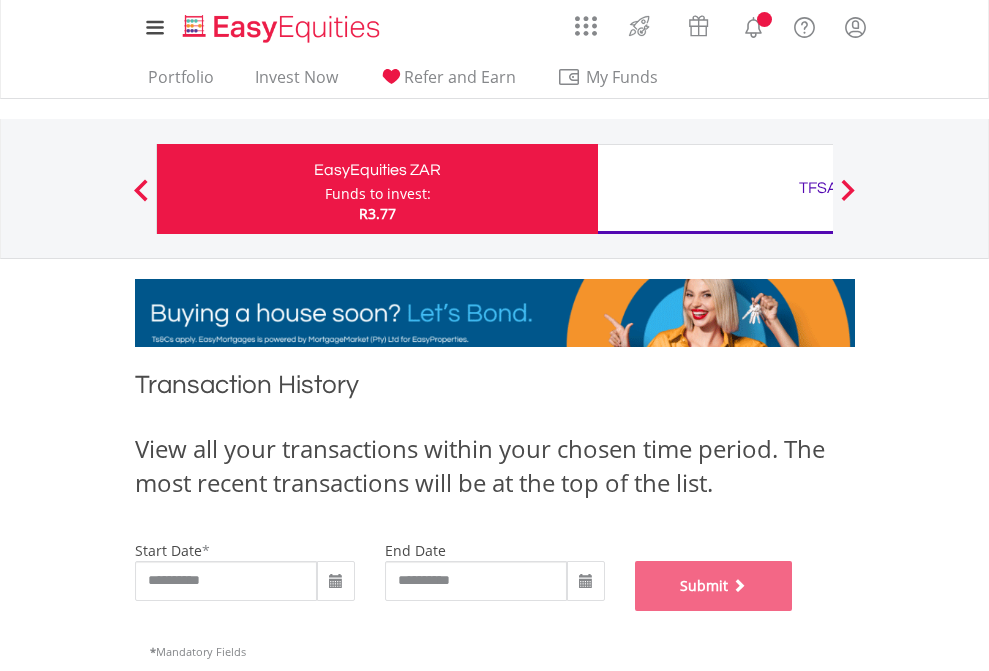 scroll, scrollTop: 811, scrollLeft: 0, axis: vertical 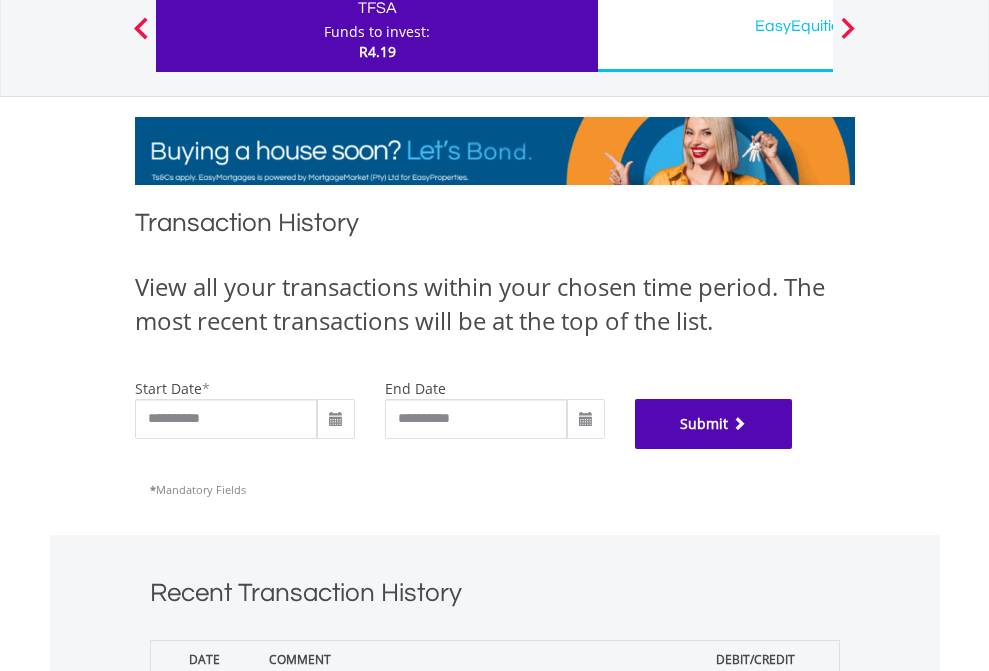click on "Submit" at bounding box center [714, 424] 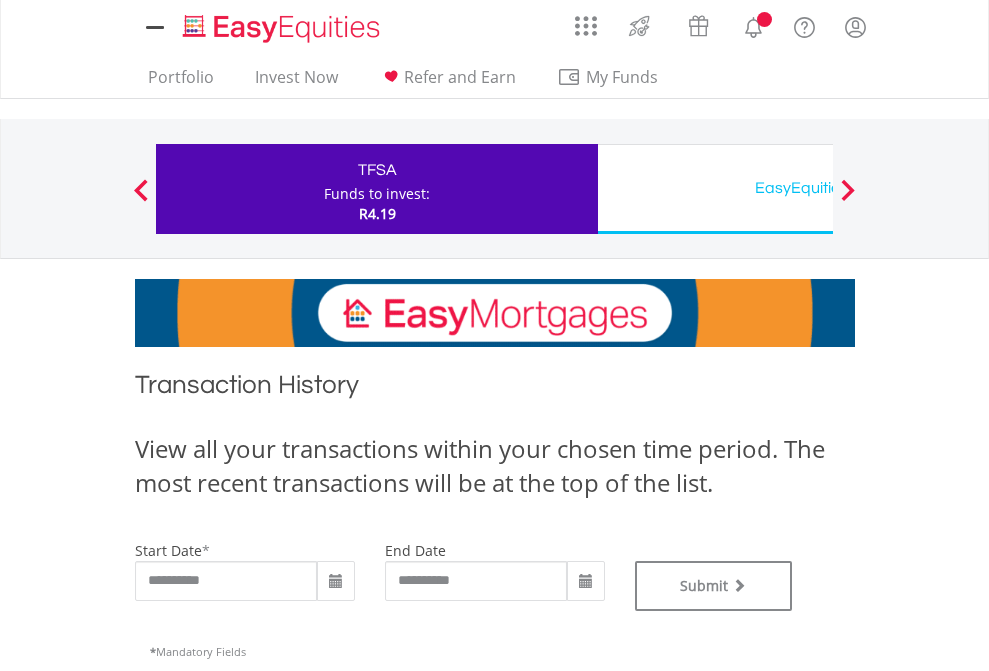 scroll, scrollTop: 0, scrollLeft: 0, axis: both 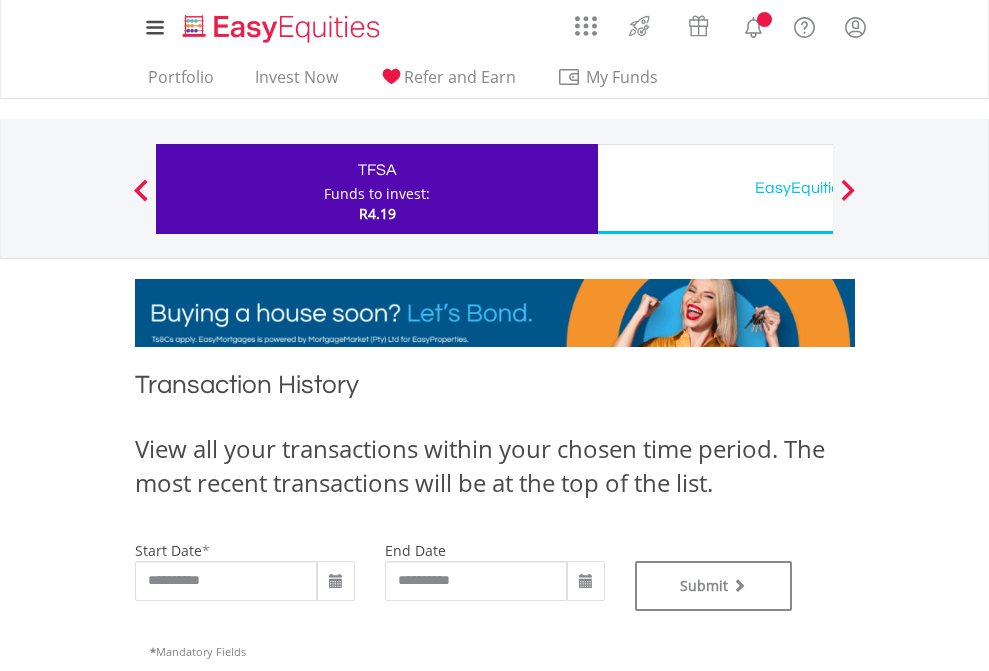 click on "EasyEquities USD" at bounding box center (818, 188) 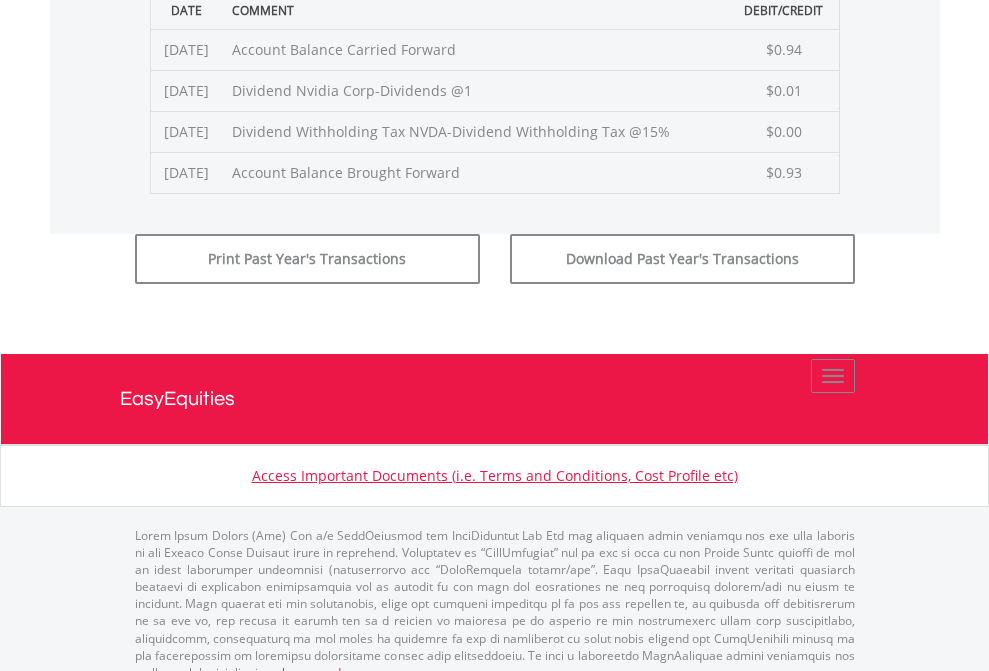 click on "Submit" at bounding box center [714, -225] 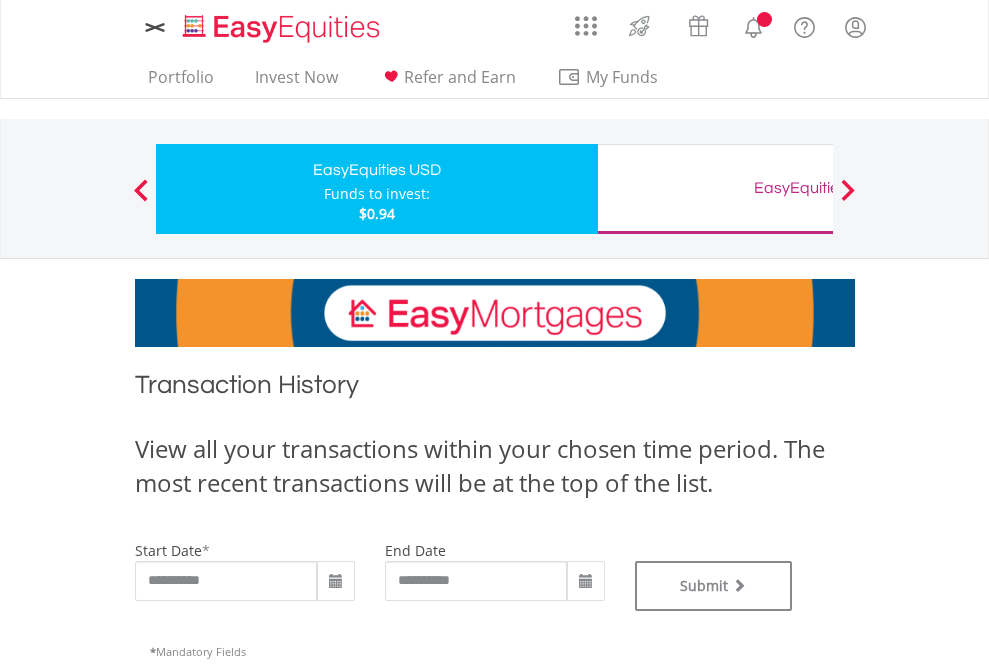 scroll, scrollTop: 0, scrollLeft: 0, axis: both 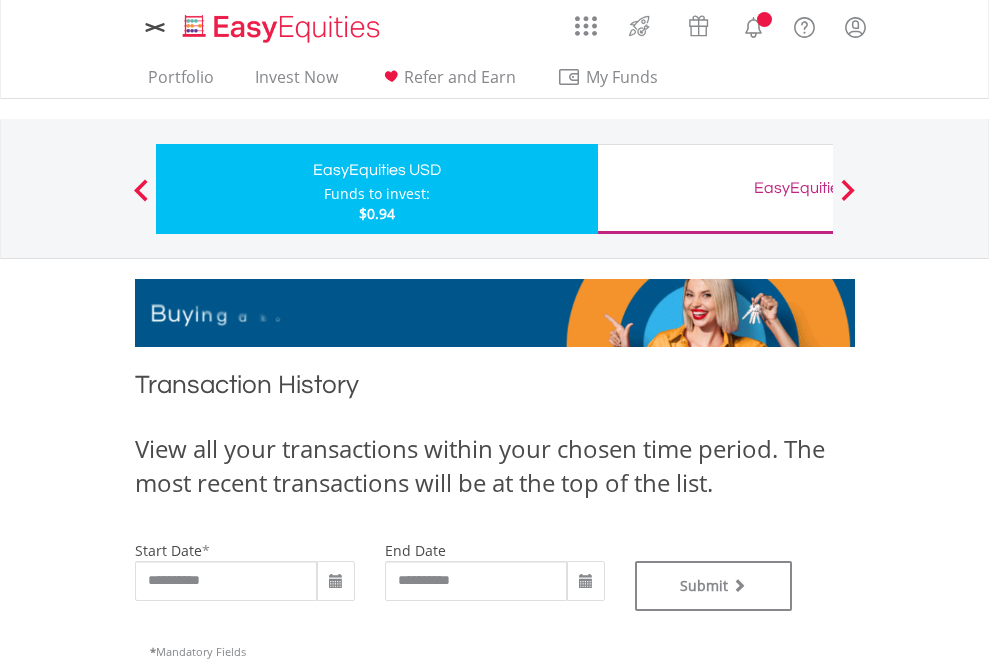 click on "EasyEquities GBP" at bounding box center [818, 188] 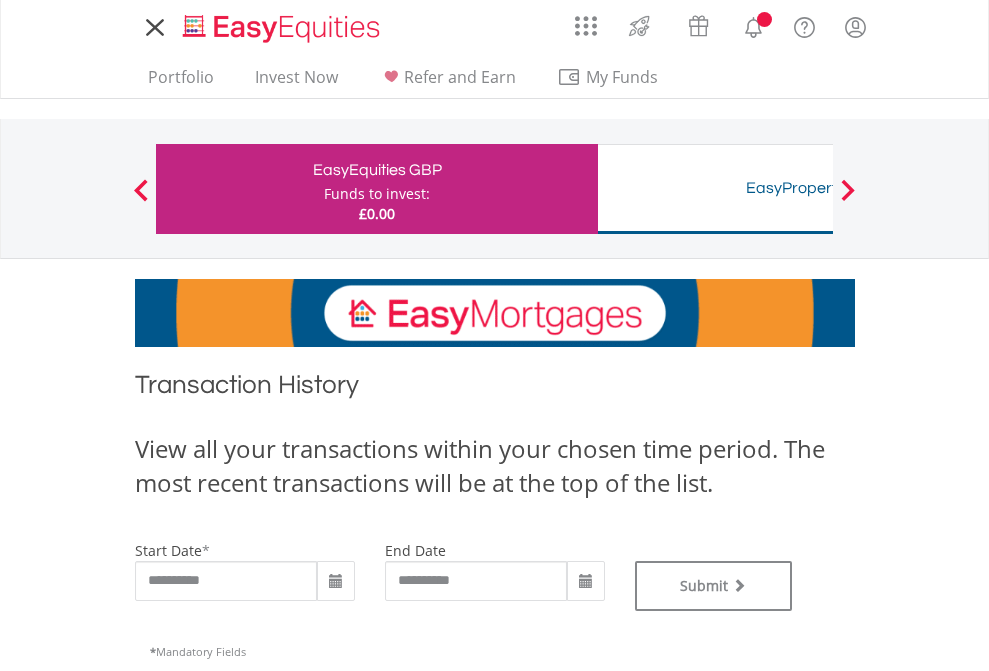 scroll, scrollTop: 0, scrollLeft: 0, axis: both 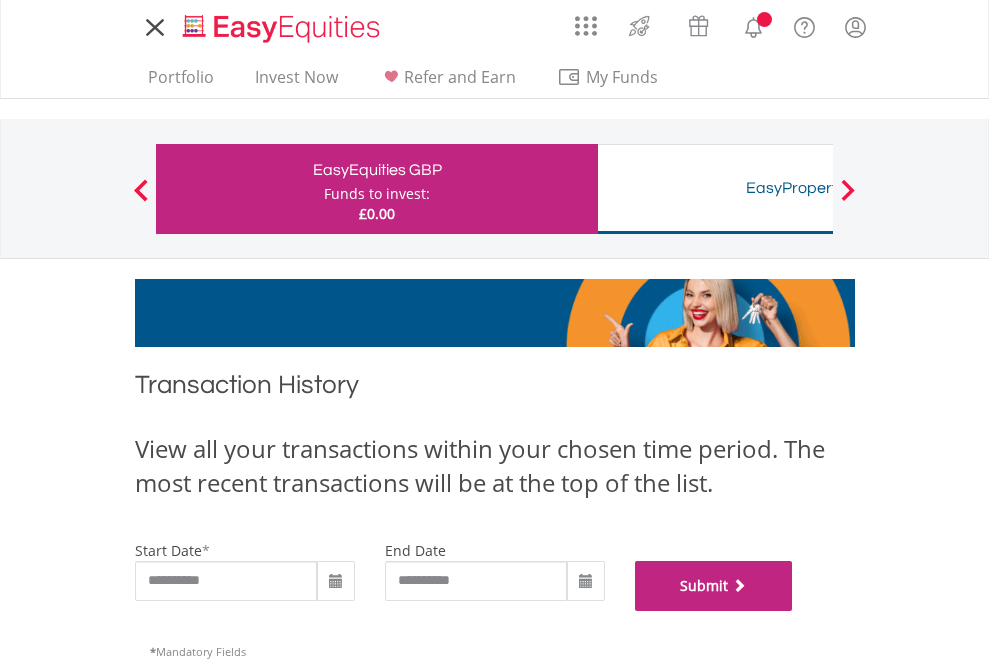 click on "Submit" at bounding box center (714, 586) 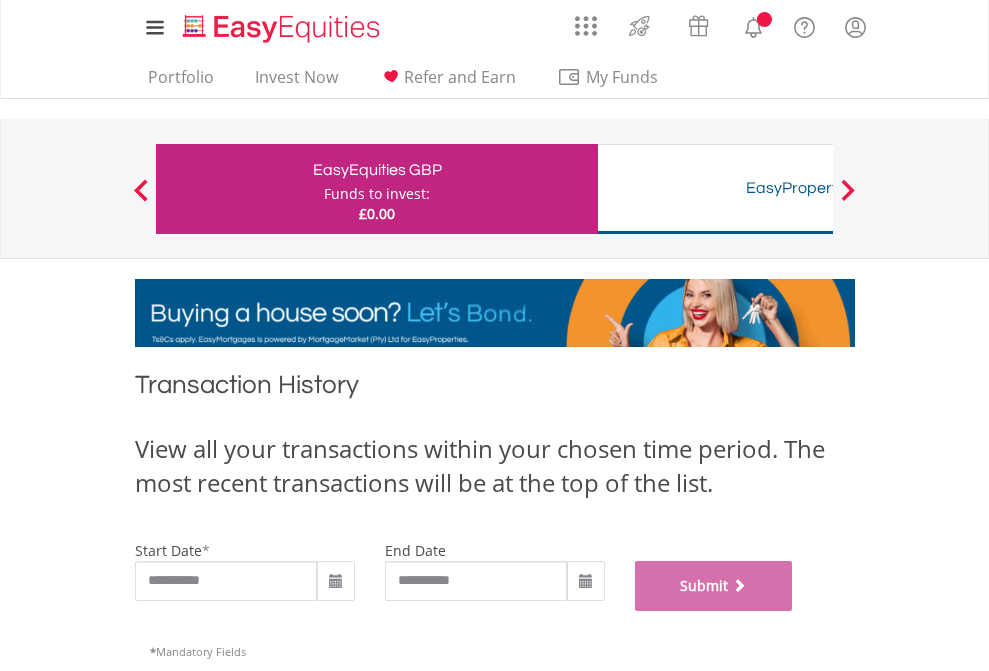 scroll, scrollTop: 811, scrollLeft: 0, axis: vertical 